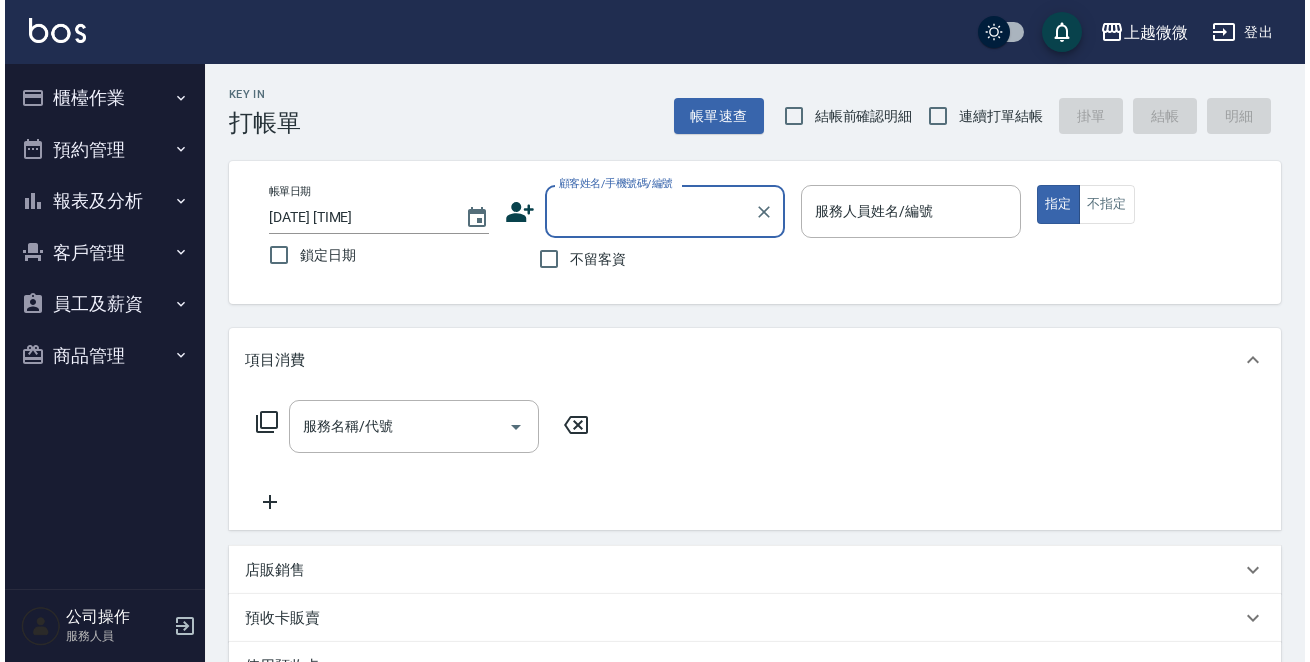 scroll, scrollTop: 0, scrollLeft: 0, axis: both 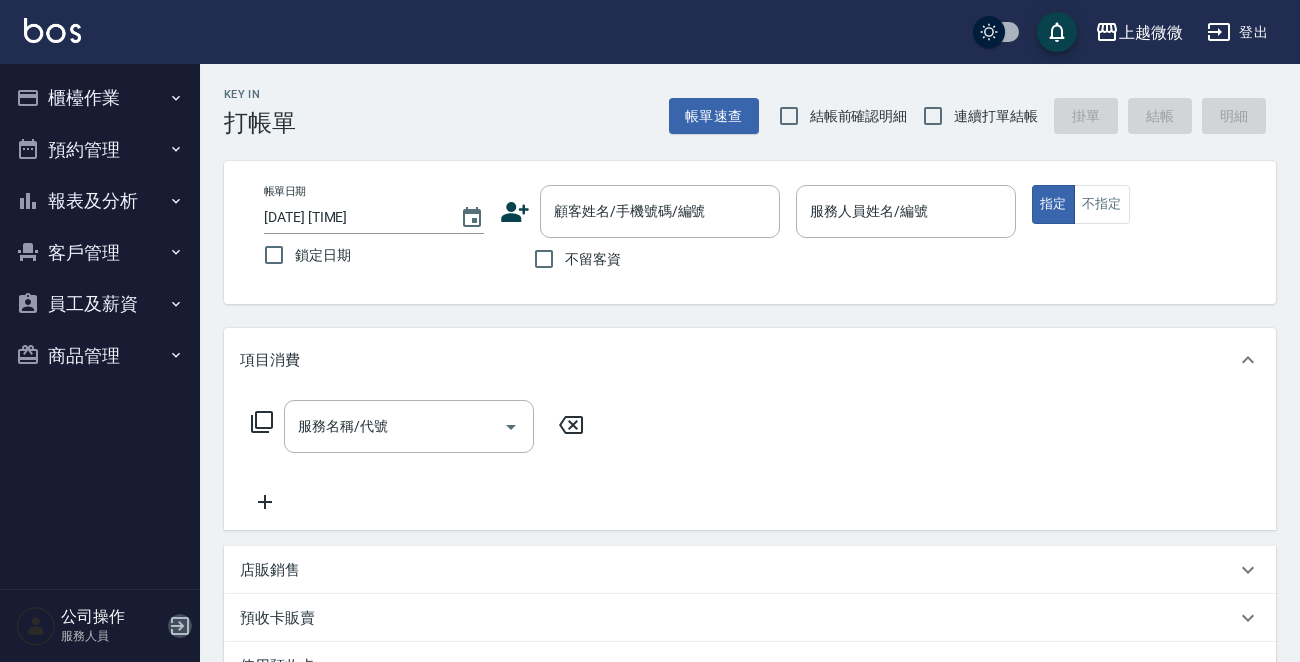 click 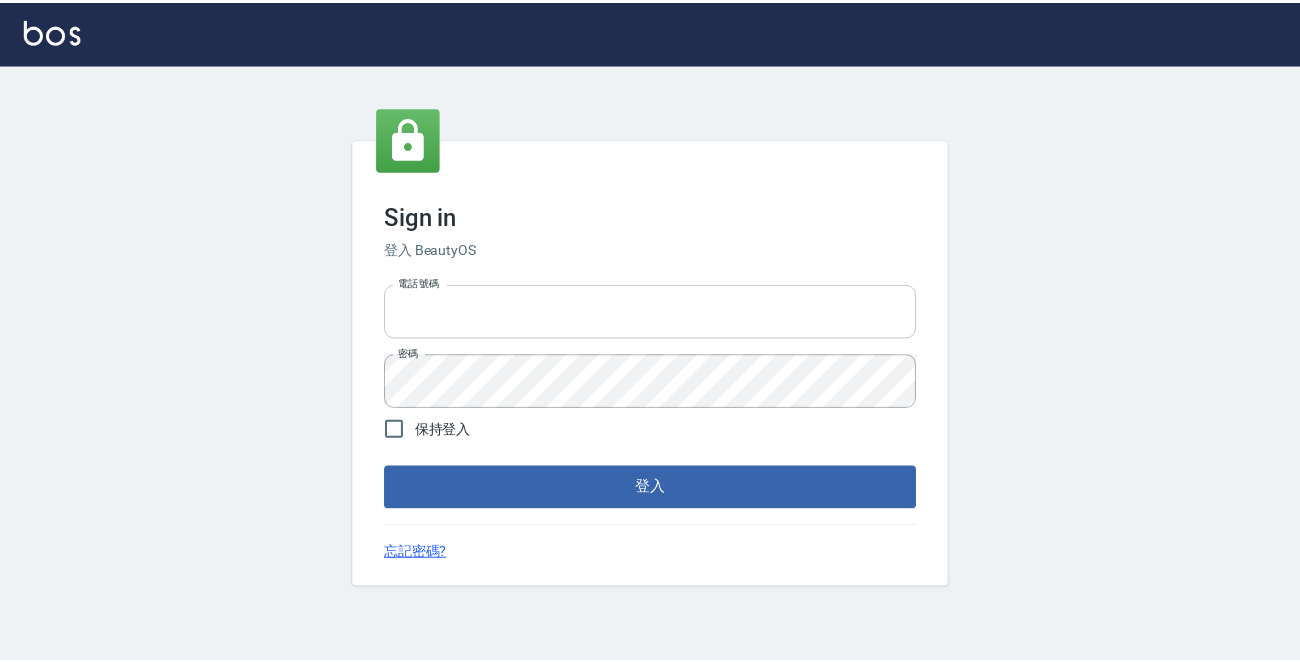 scroll, scrollTop: 0, scrollLeft: 0, axis: both 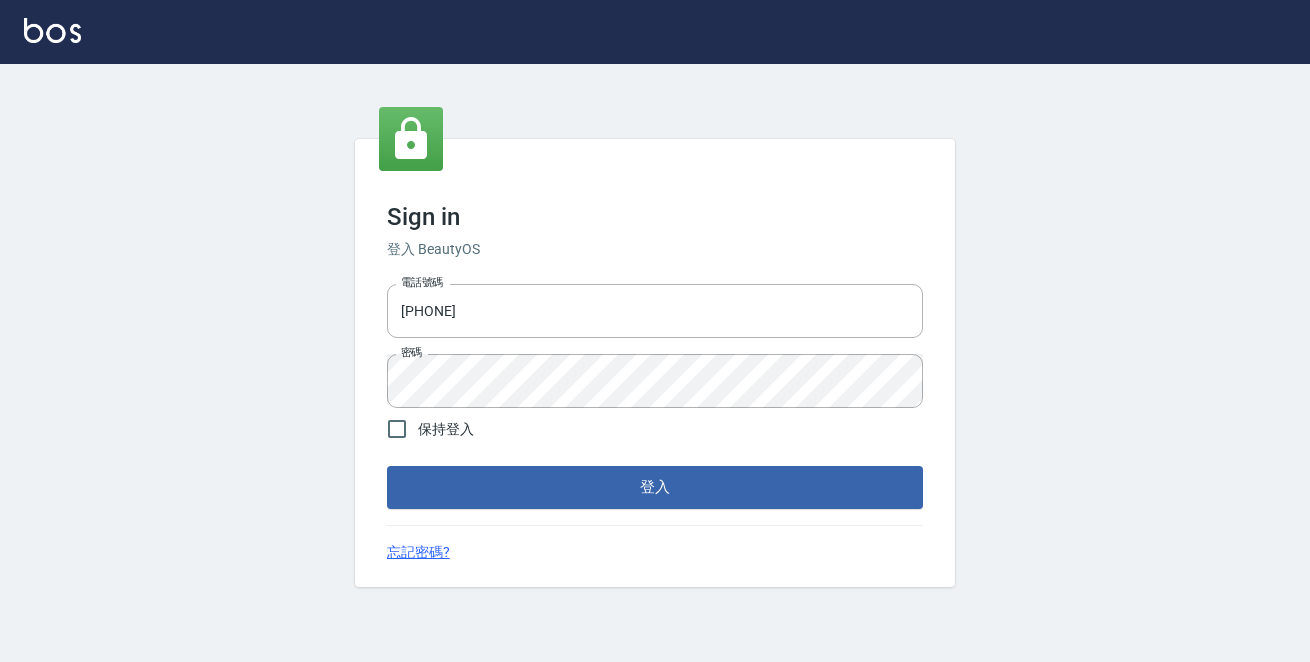 drag, startPoint x: 562, startPoint y: 317, endPoint x: 0, endPoint y: 289, distance: 562.6971 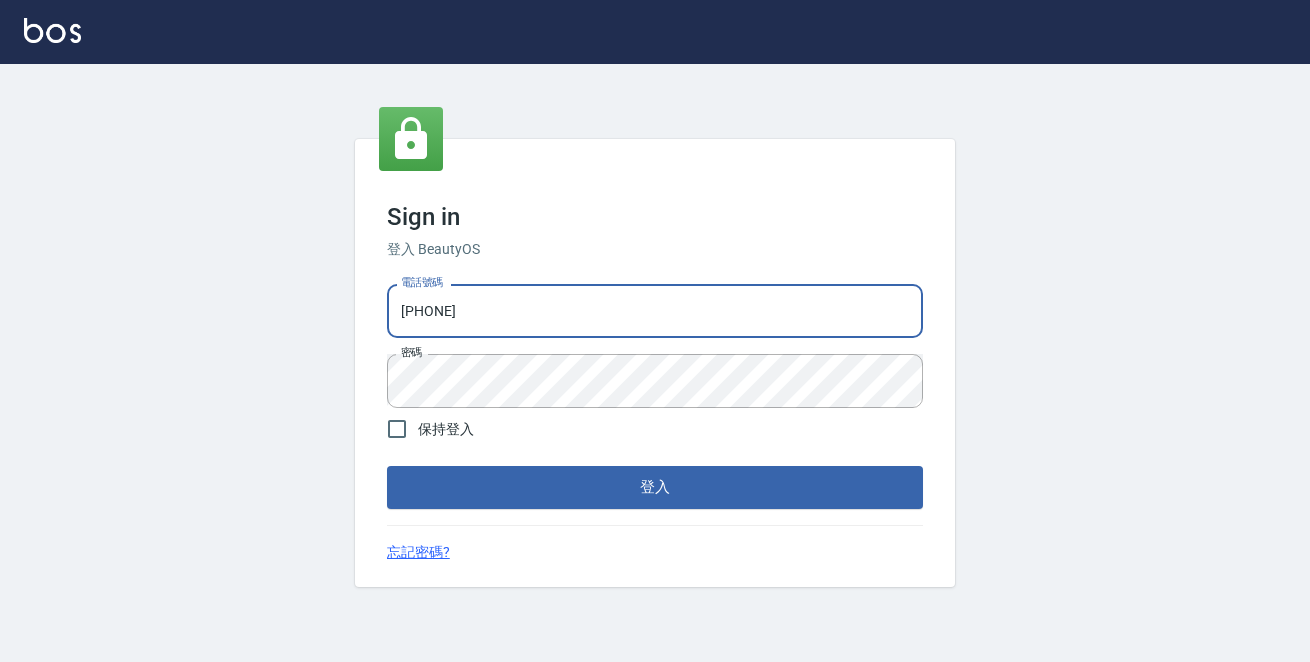 type on "0972809892" 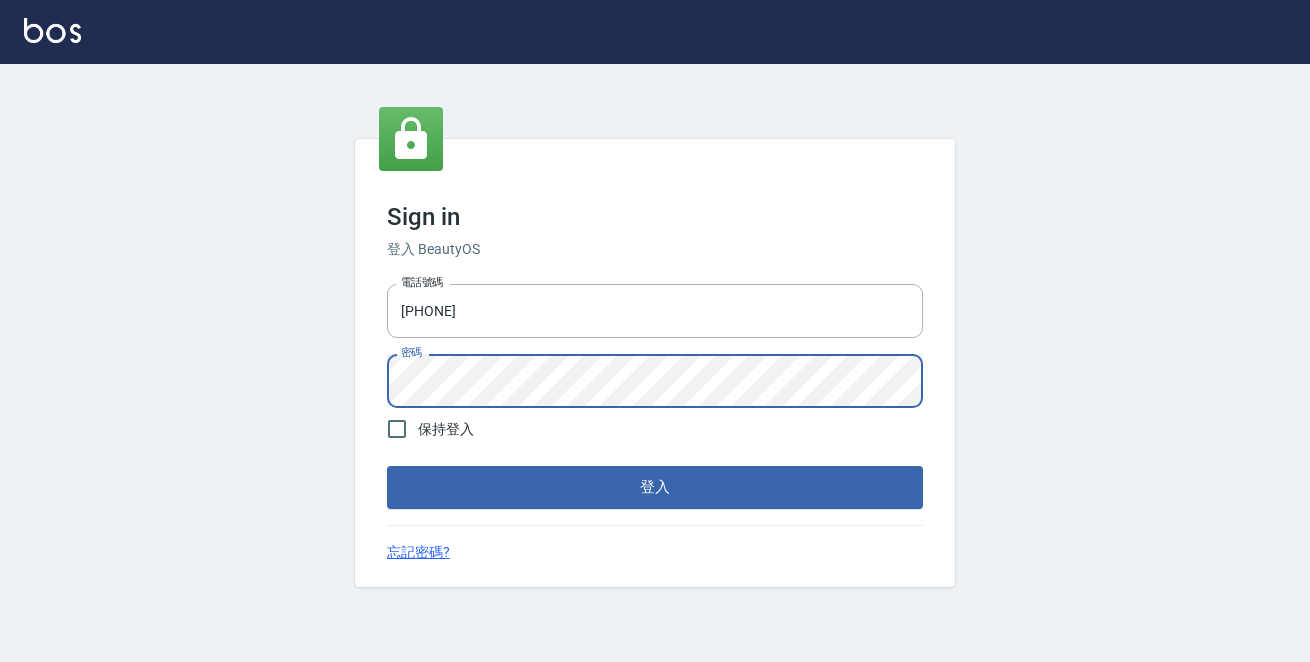 click on "登入" at bounding box center (655, 487) 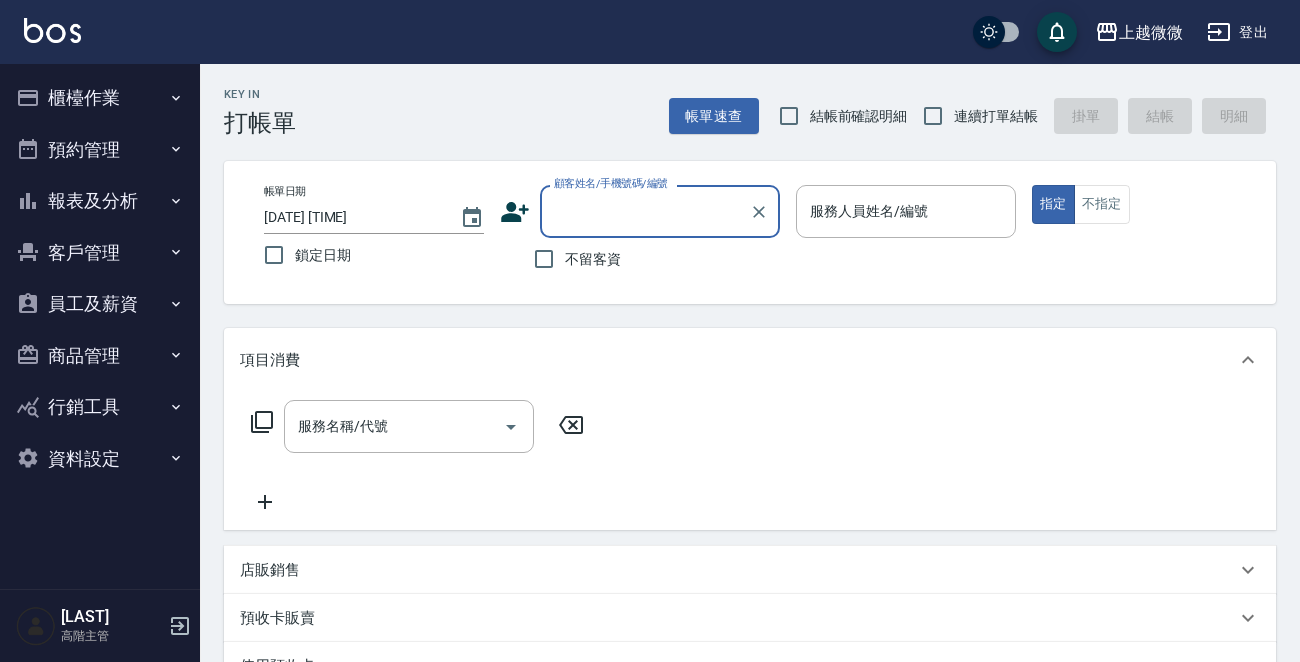 click on "員工及薪資" at bounding box center [100, 304] 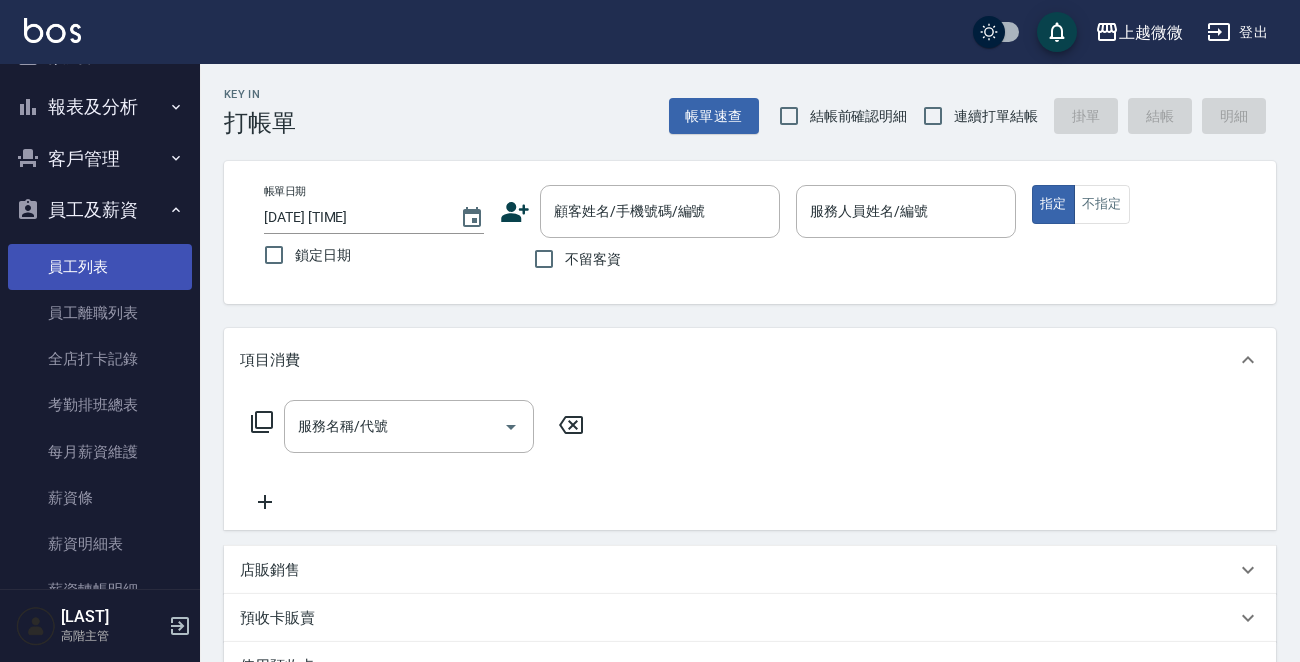 scroll, scrollTop: 200, scrollLeft: 0, axis: vertical 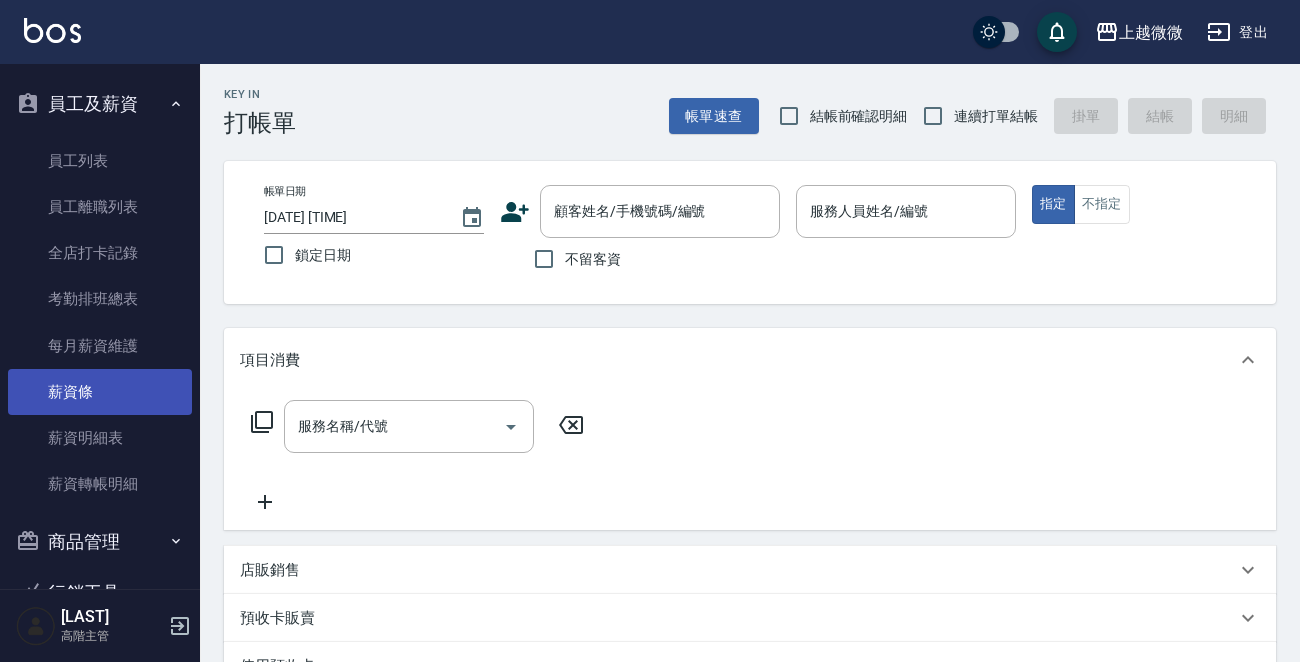 click on "薪資條" at bounding box center (100, 392) 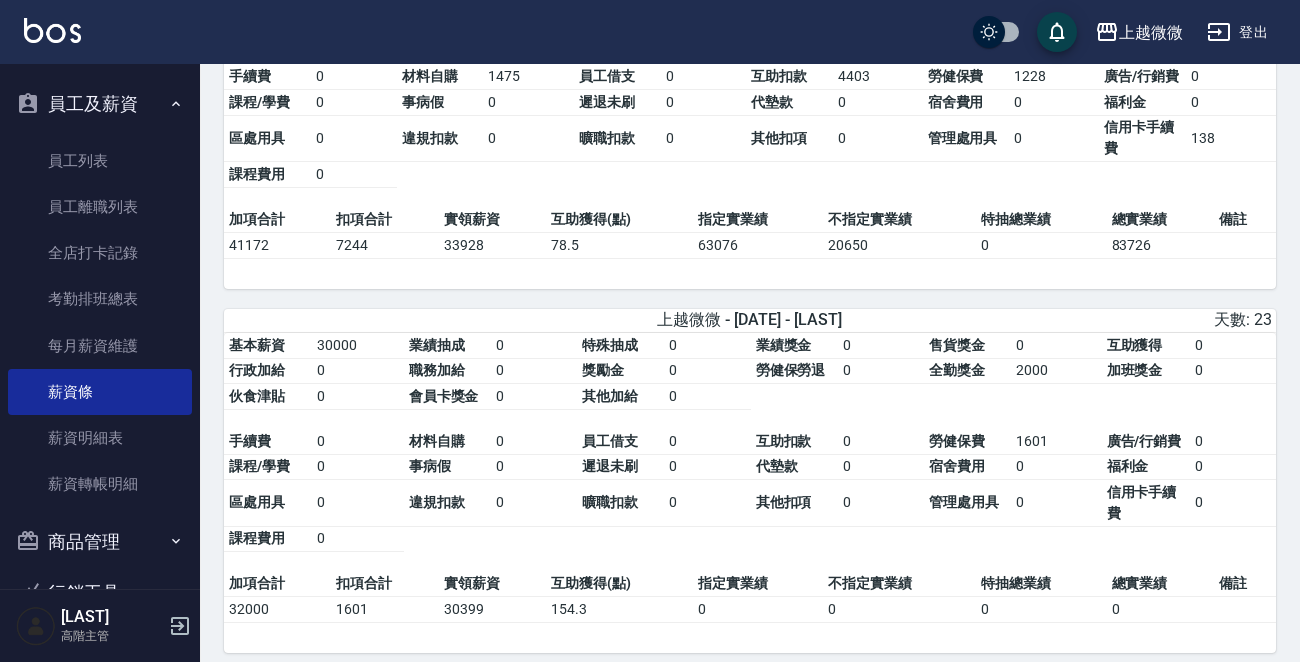 scroll, scrollTop: 2300, scrollLeft: 0, axis: vertical 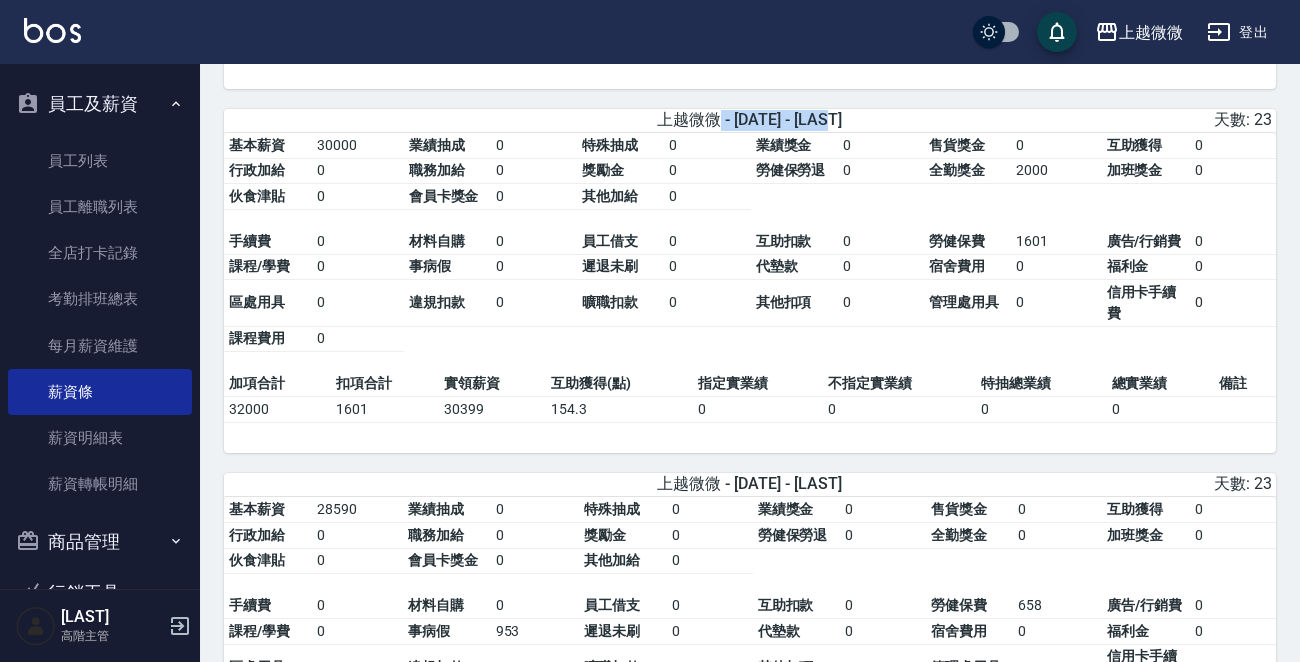 drag, startPoint x: 721, startPoint y: 128, endPoint x: 897, endPoint y: 134, distance: 176.10225 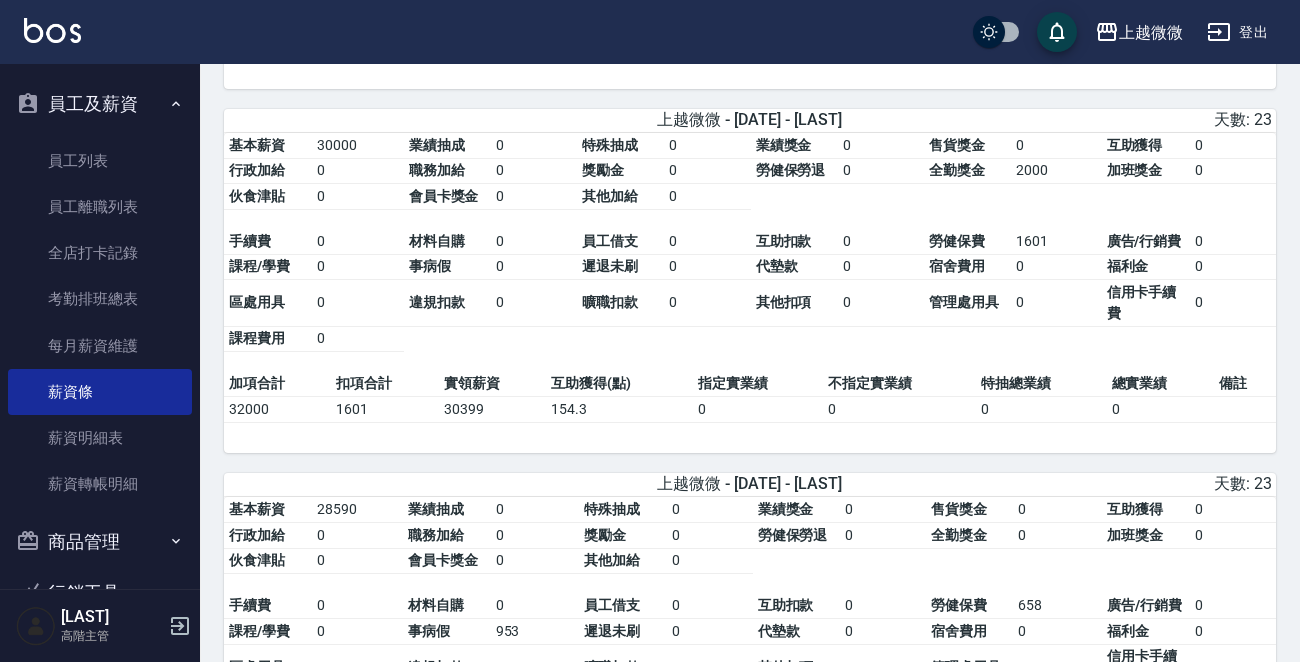 click on "上越微微  -  2025/07 - 史雅萱" at bounding box center [749, 120] 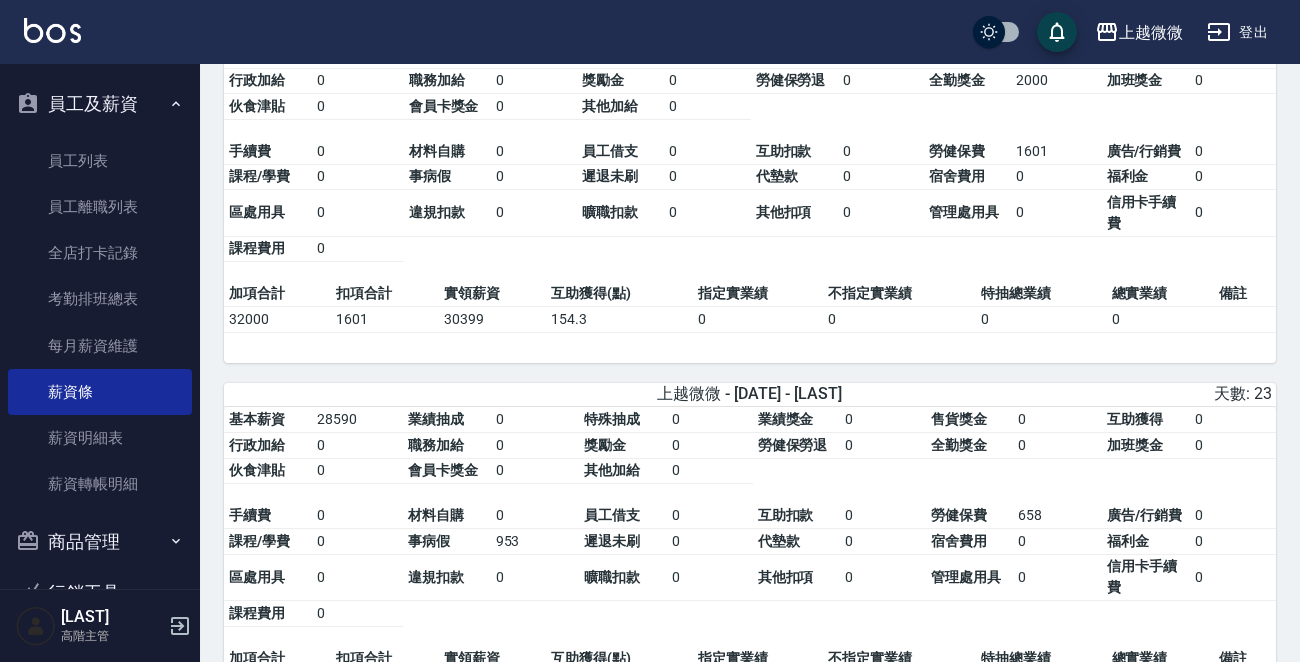 scroll, scrollTop: 2500, scrollLeft: 0, axis: vertical 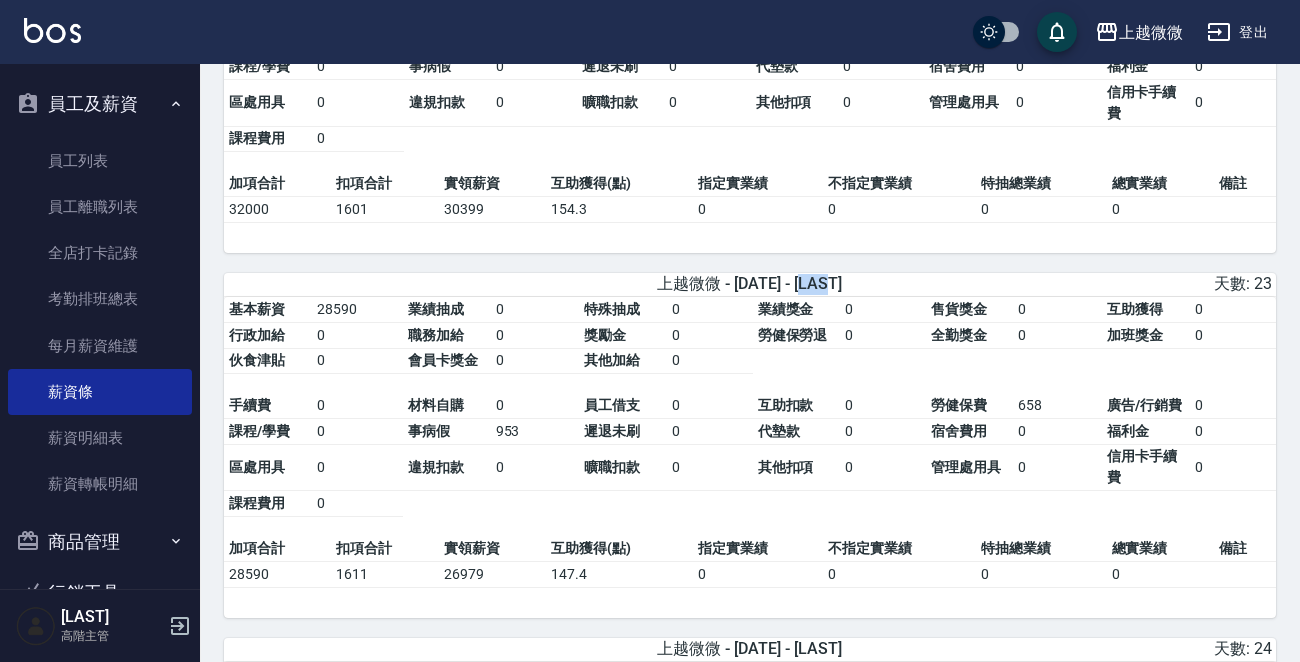 drag, startPoint x: 807, startPoint y: 288, endPoint x: 894, endPoint y: 288, distance: 87 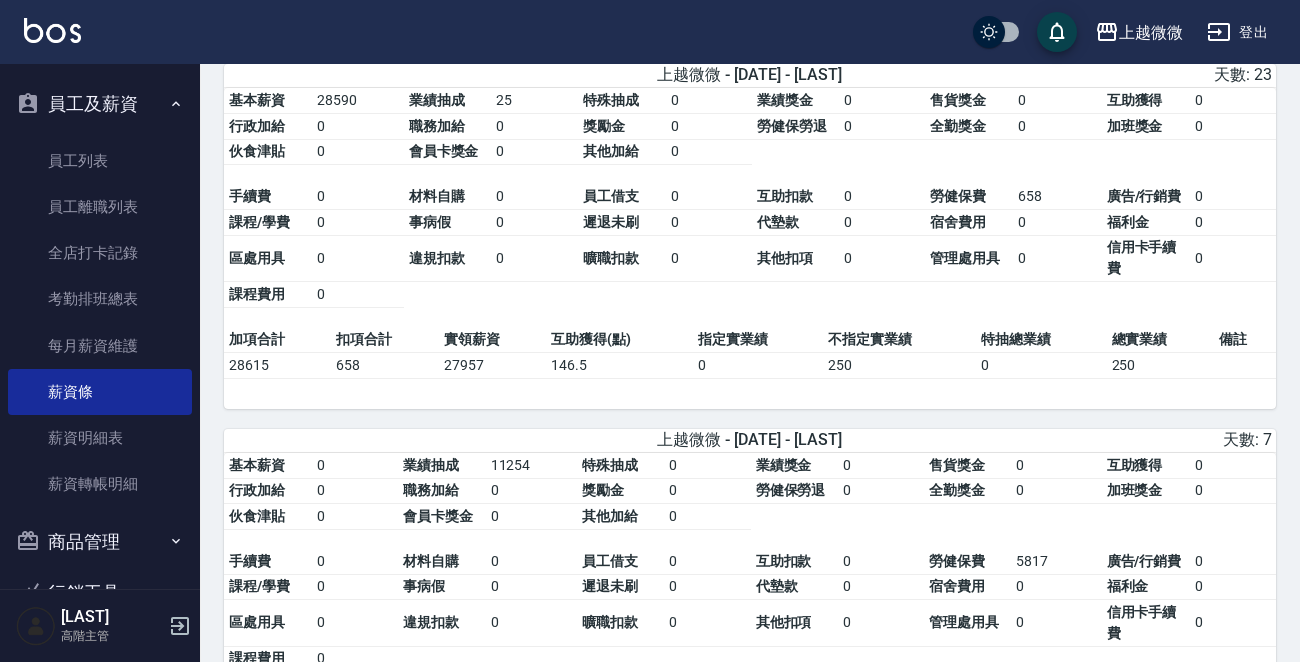 scroll, scrollTop: 3603, scrollLeft: 0, axis: vertical 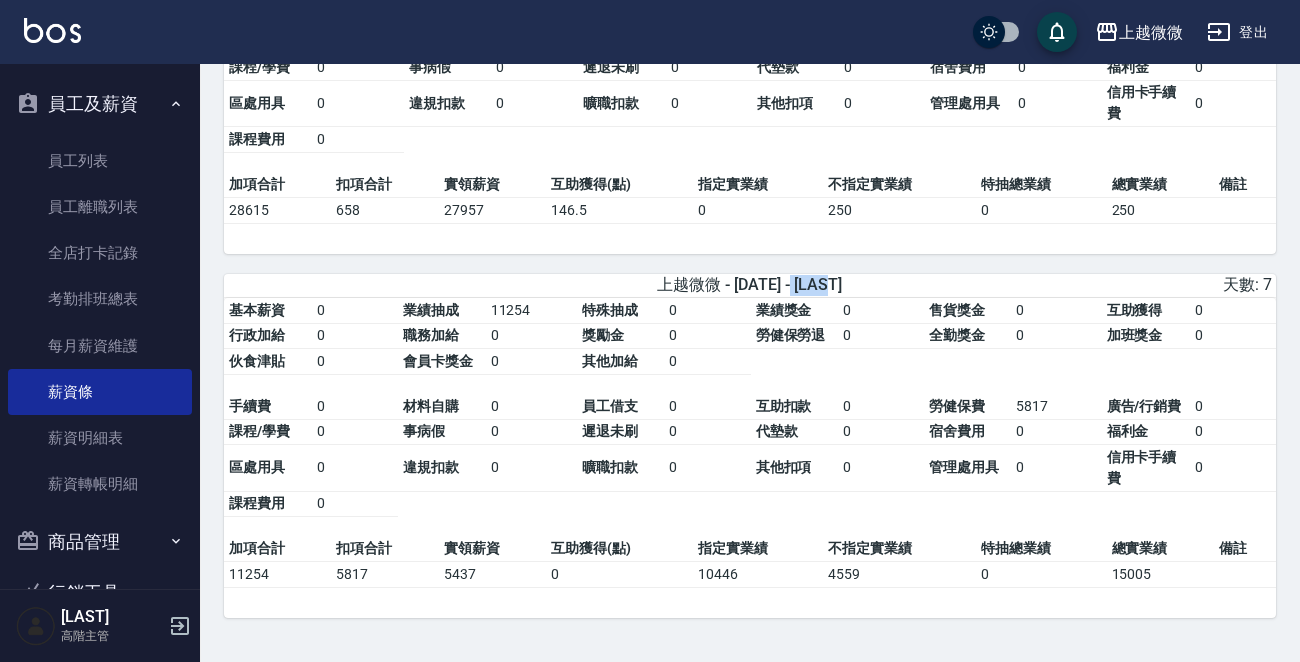 drag, startPoint x: 794, startPoint y: 295, endPoint x: 847, endPoint y: 307, distance: 54.34151 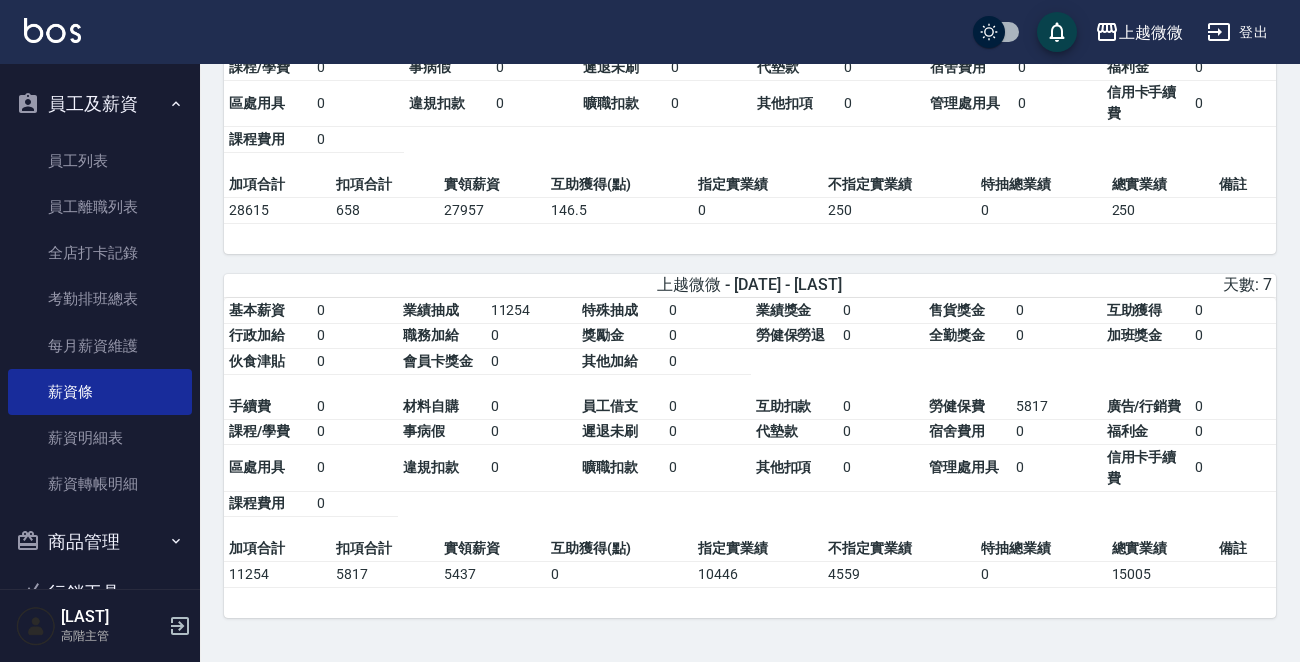 click on "勞健保勞退" at bounding box center (794, 336) 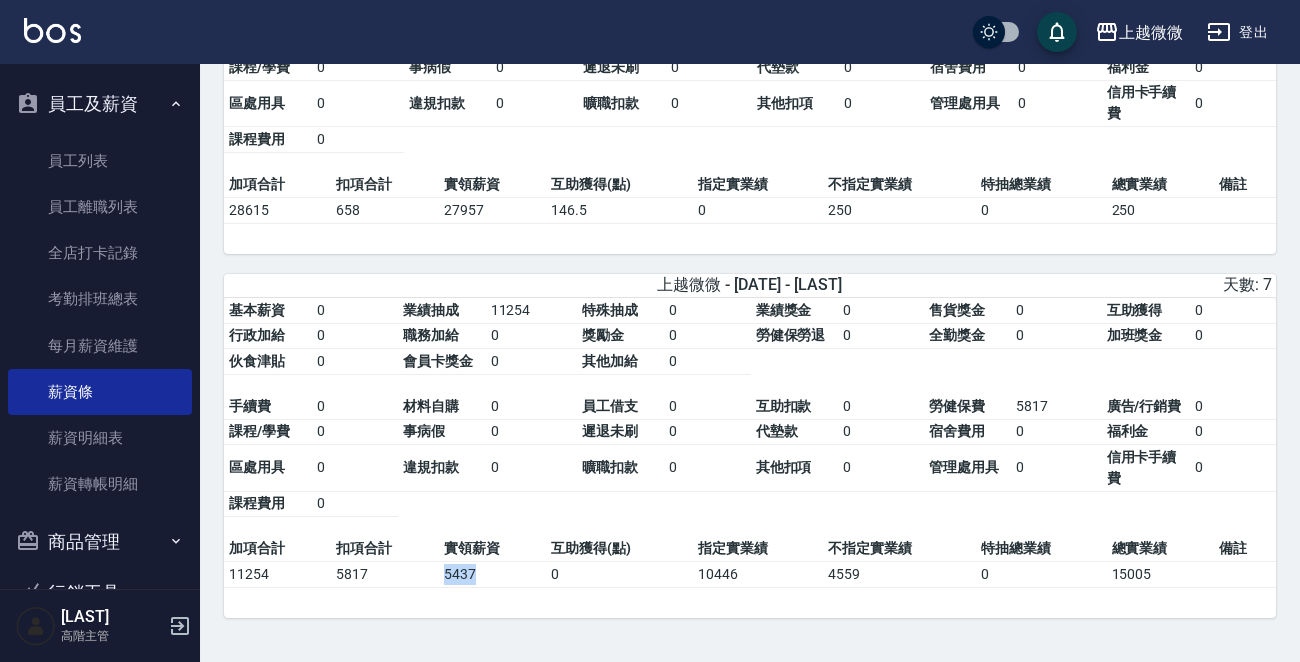 drag, startPoint x: 471, startPoint y: 569, endPoint x: 424, endPoint y: 573, distance: 47.169907 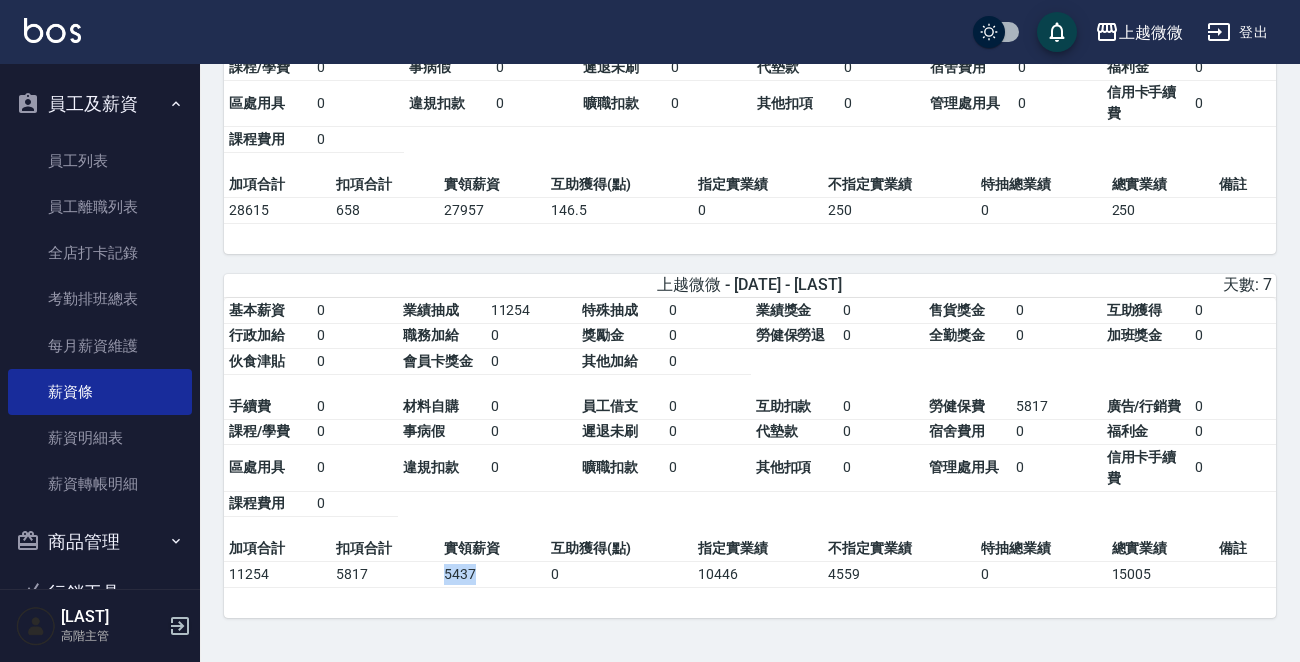 click 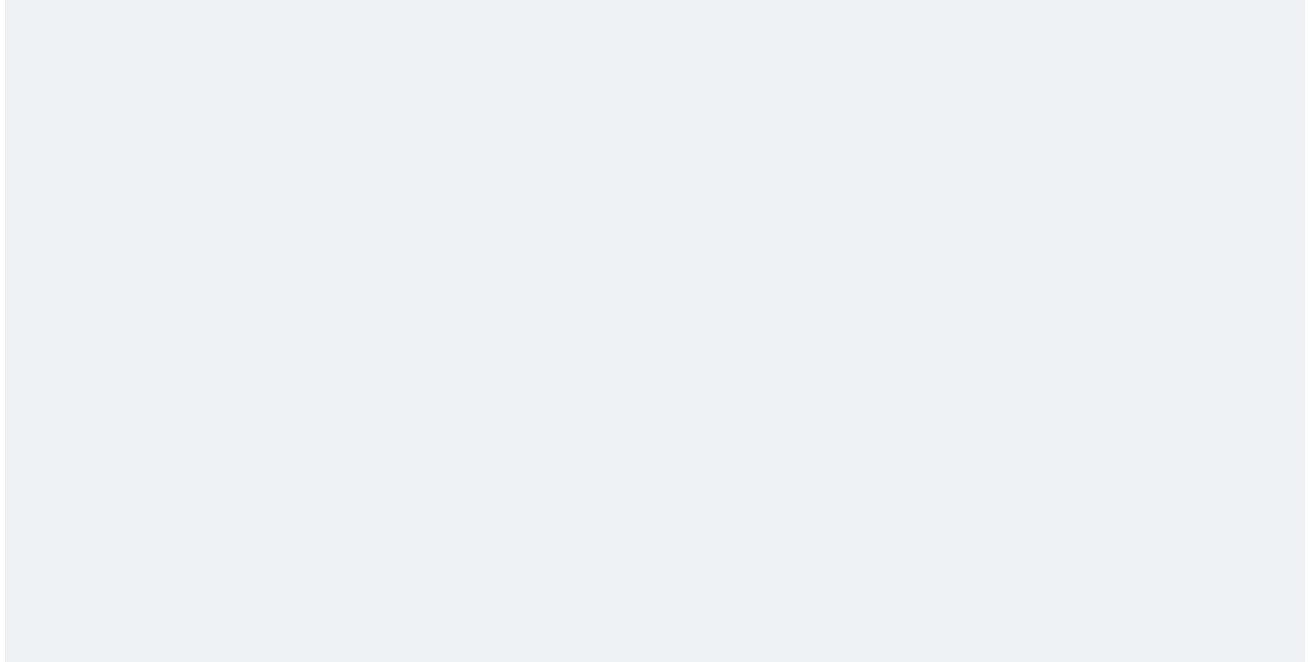 scroll, scrollTop: 0, scrollLeft: 0, axis: both 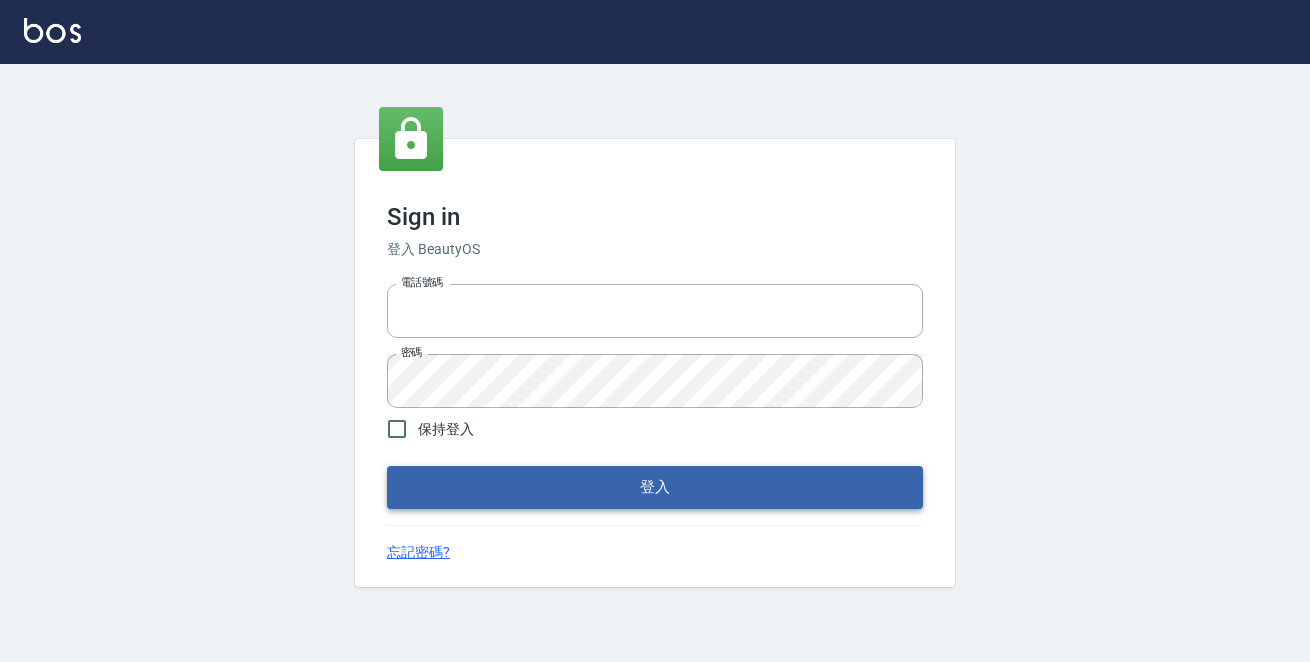 type on "[PHONE]" 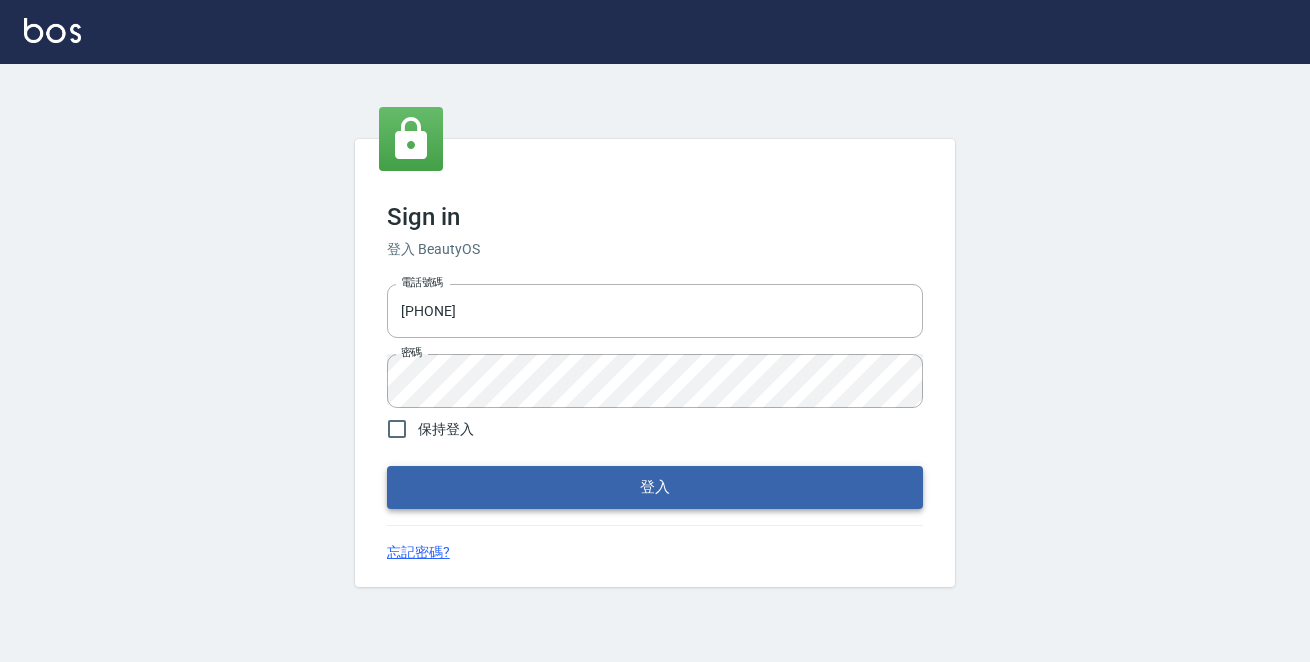 click on "登入" at bounding box center [655, 487] 